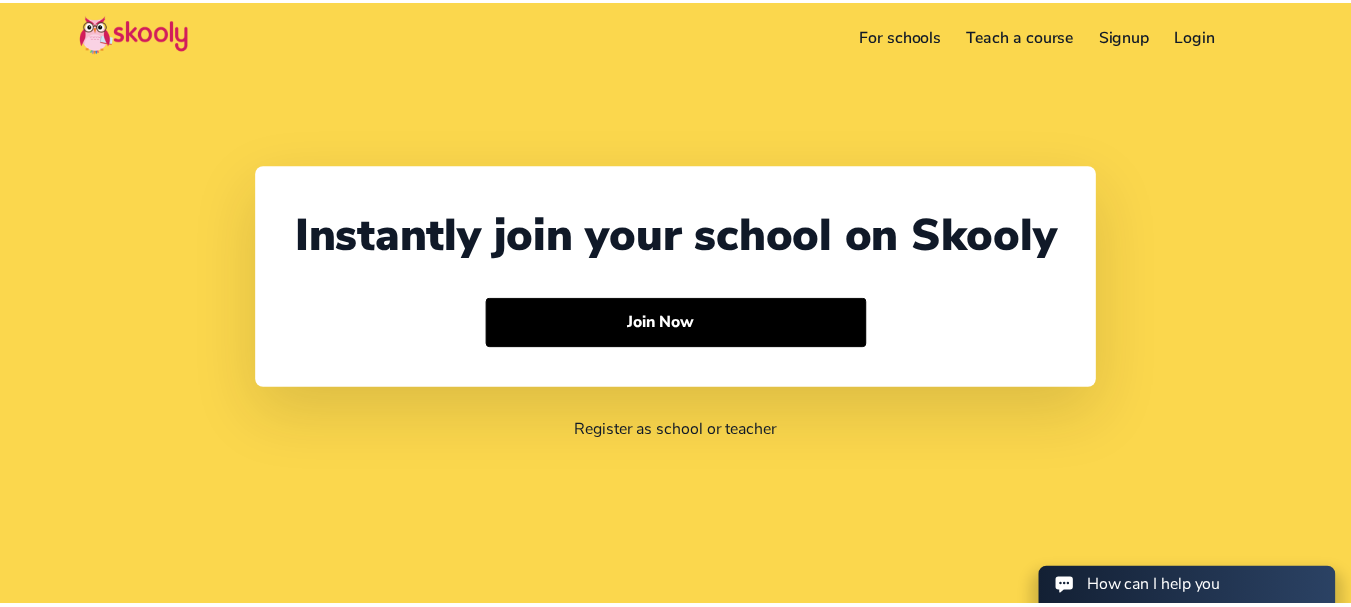 scroll, scrollTop: 0, scrollLeft: 0, axis: both 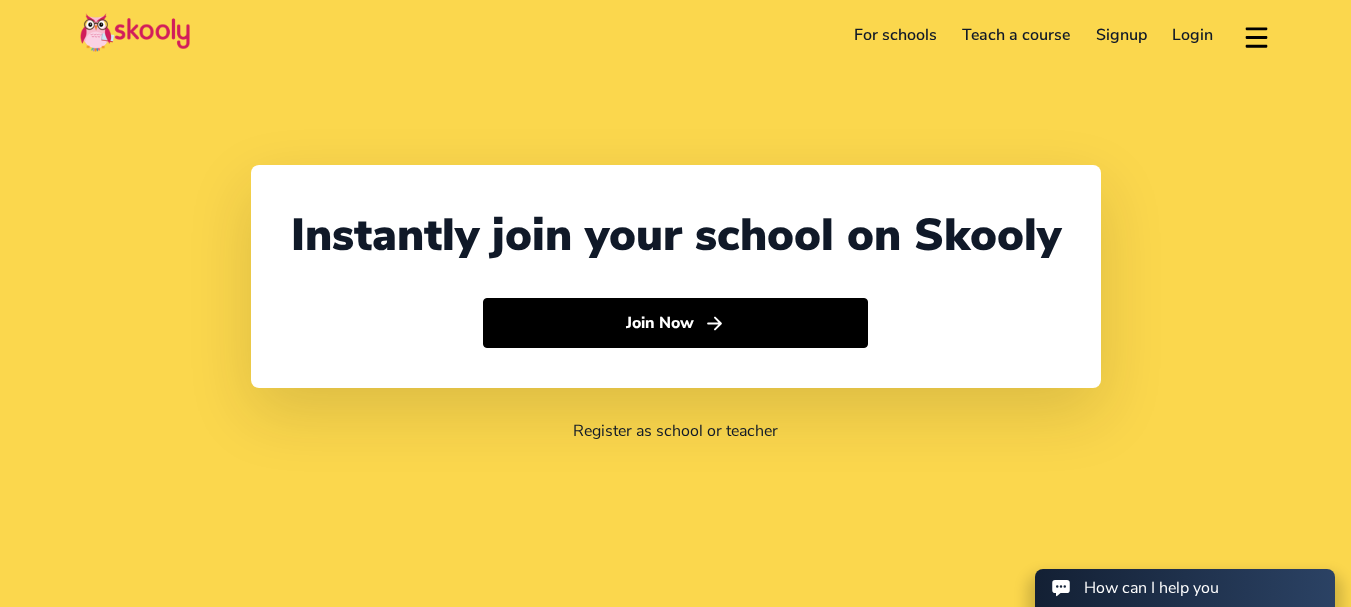 select on "91" 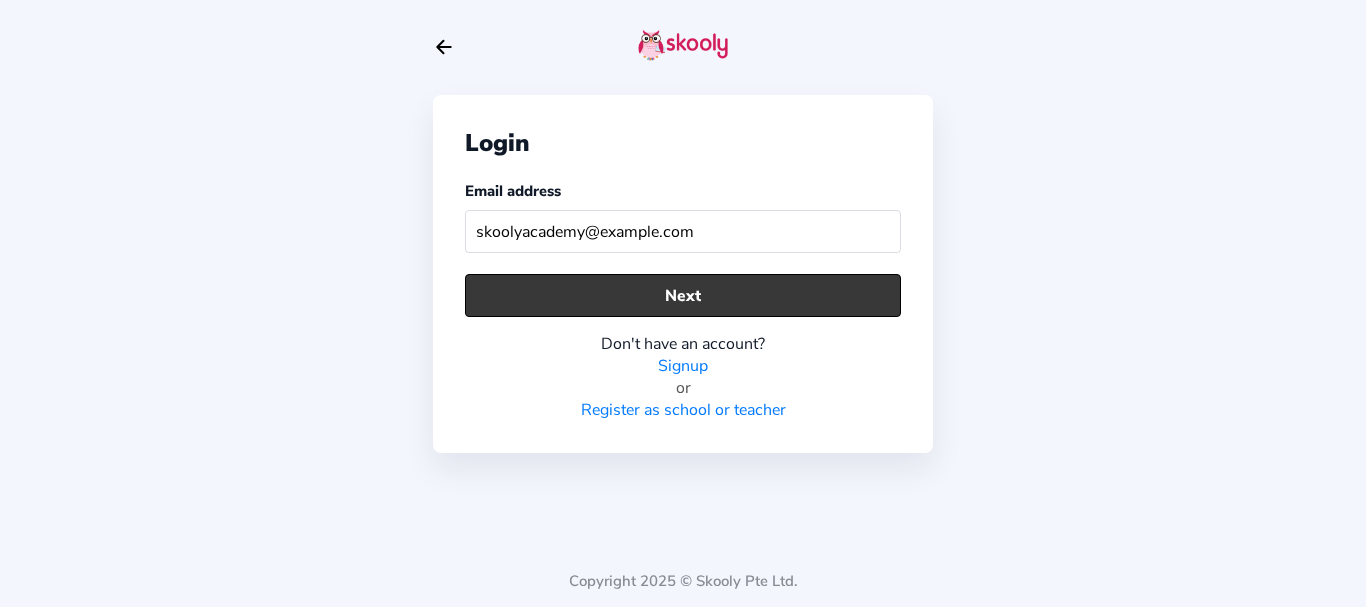 type on "[USERNAME]@[DOMAIN]" 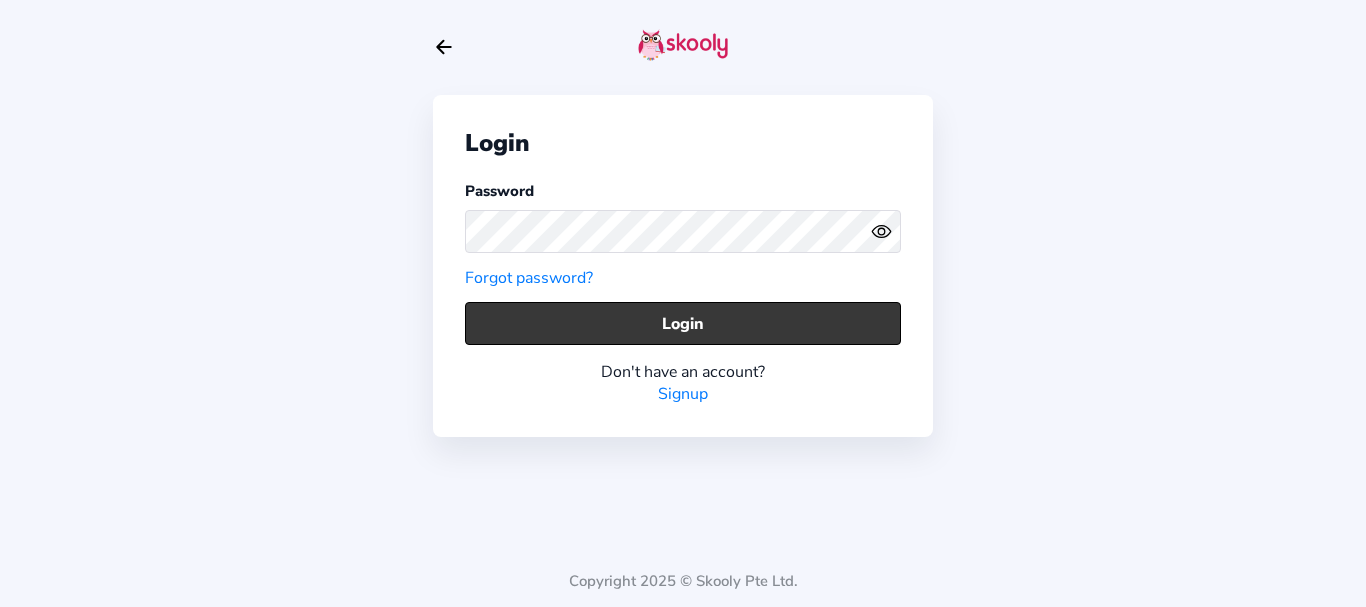 click on "Login" 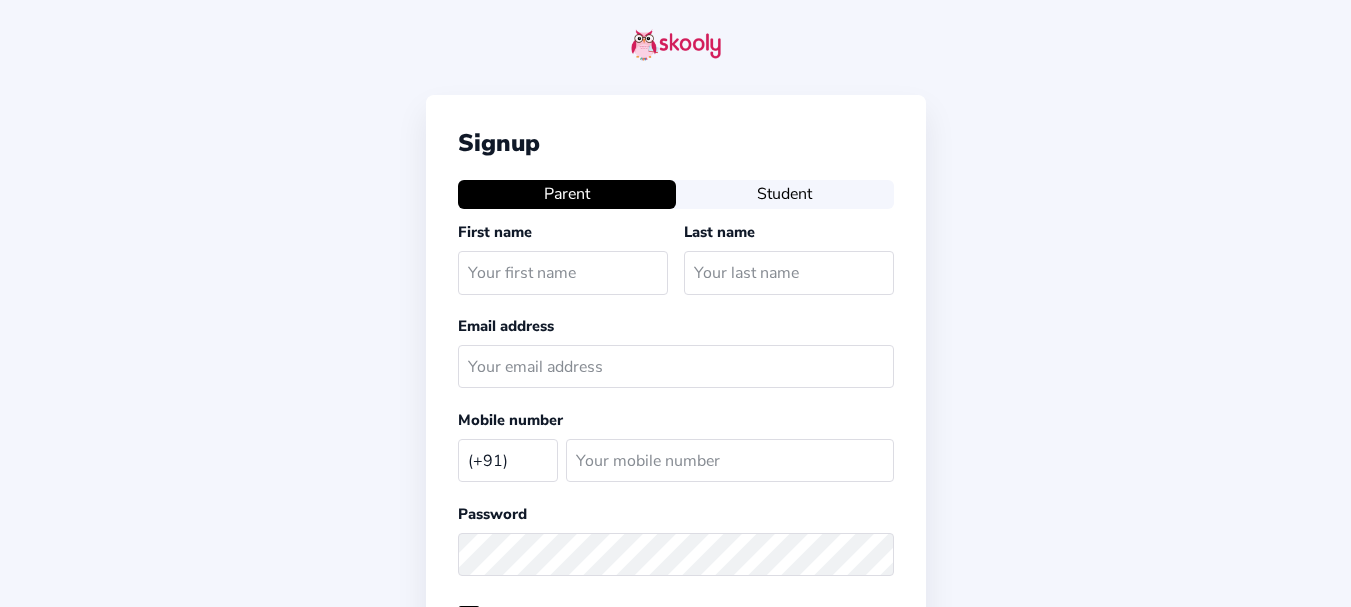 select on "IN" 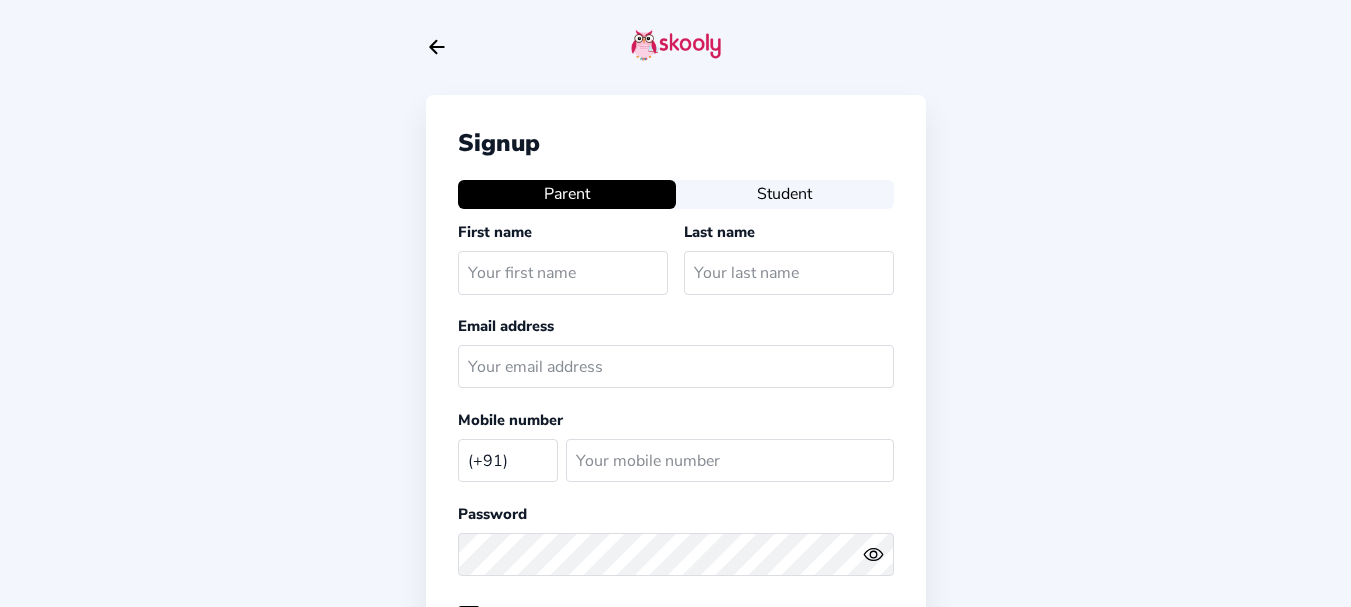 click 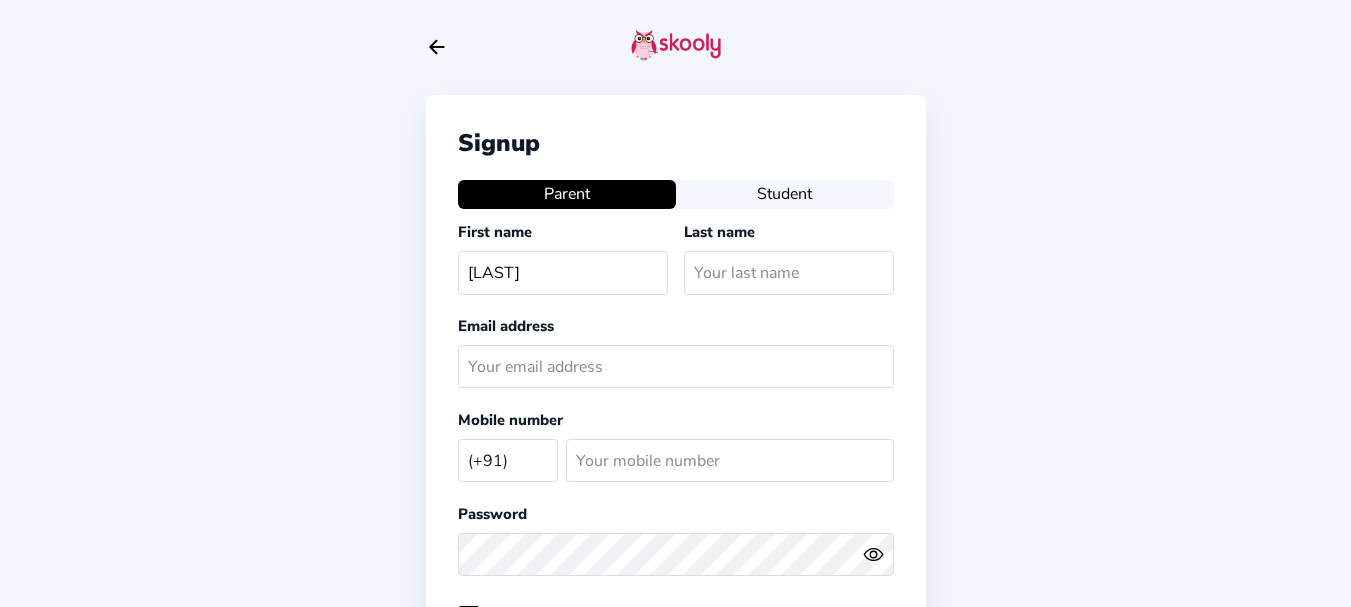 type on "[LAST]" 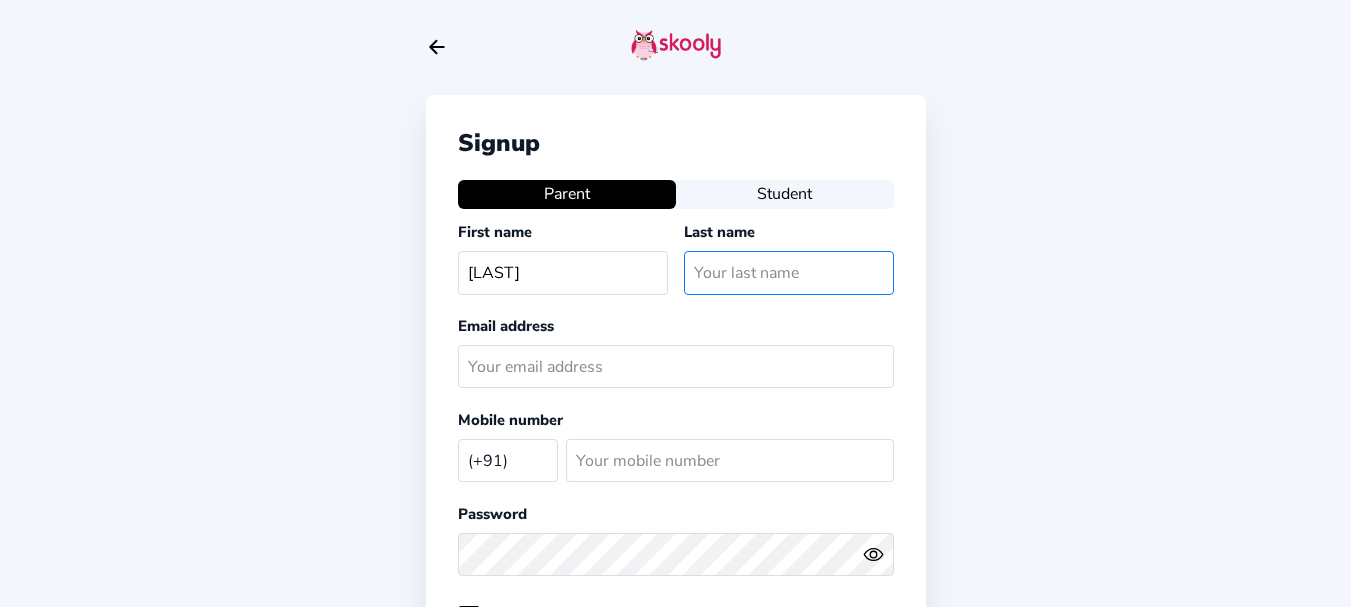 click 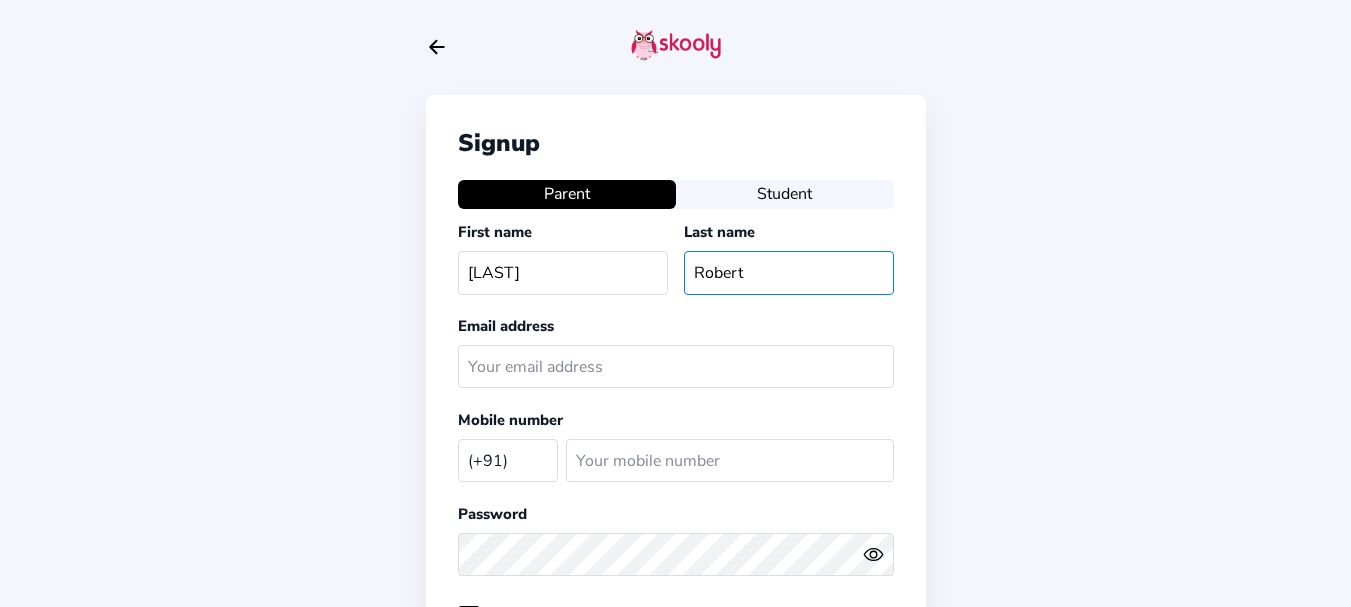 type on "Robert" 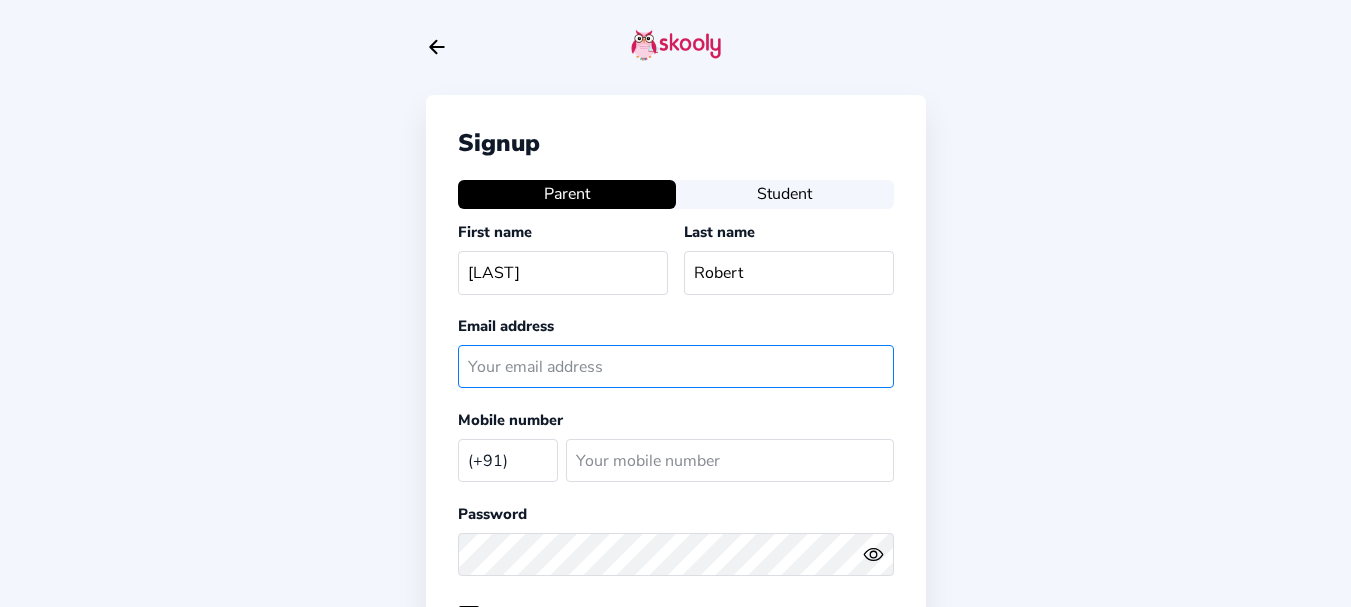 click 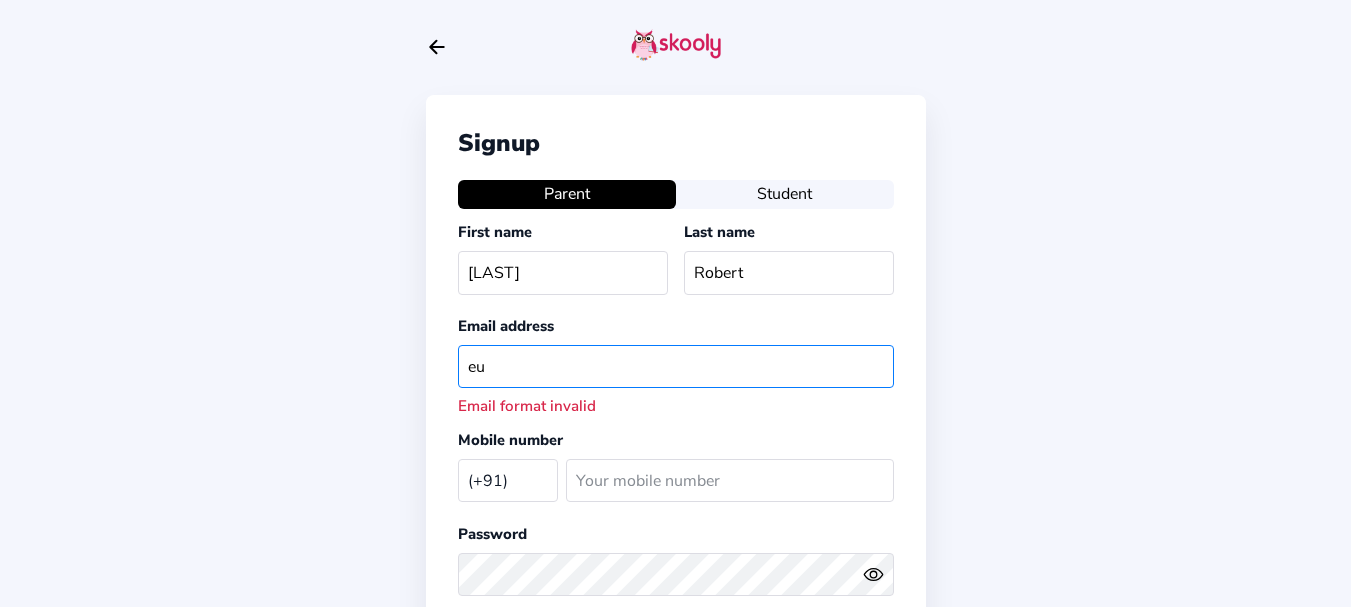 type on "e" 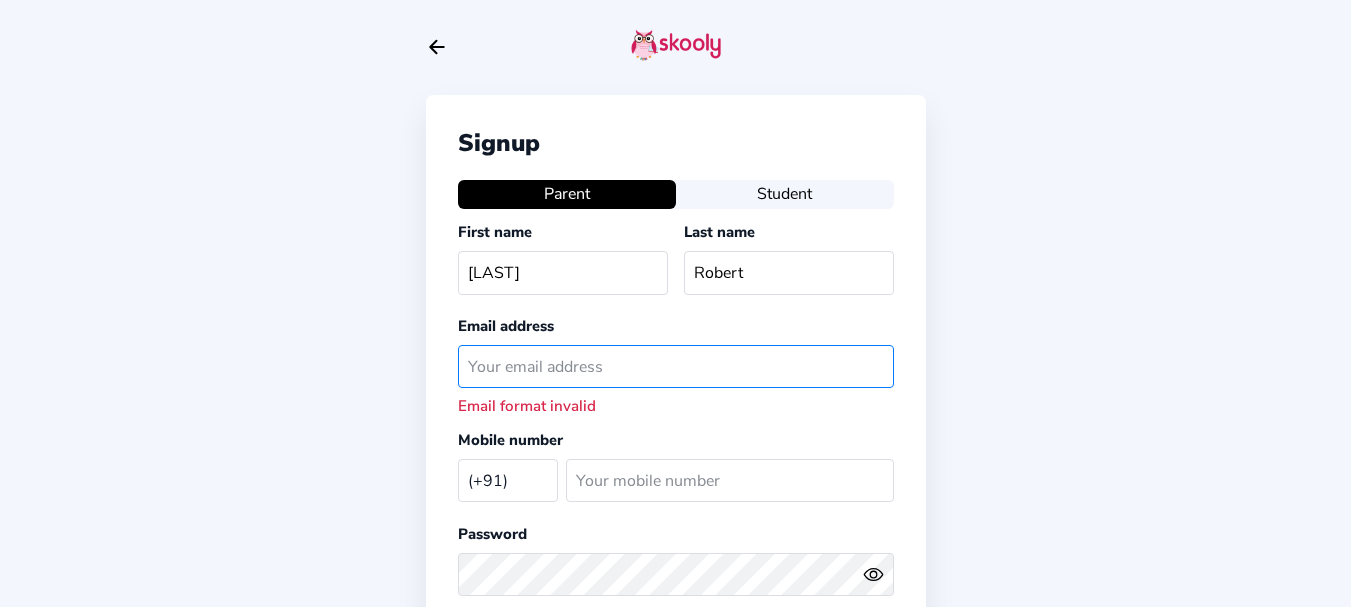 paste on "[USERNAME]@[DOMAIN]" 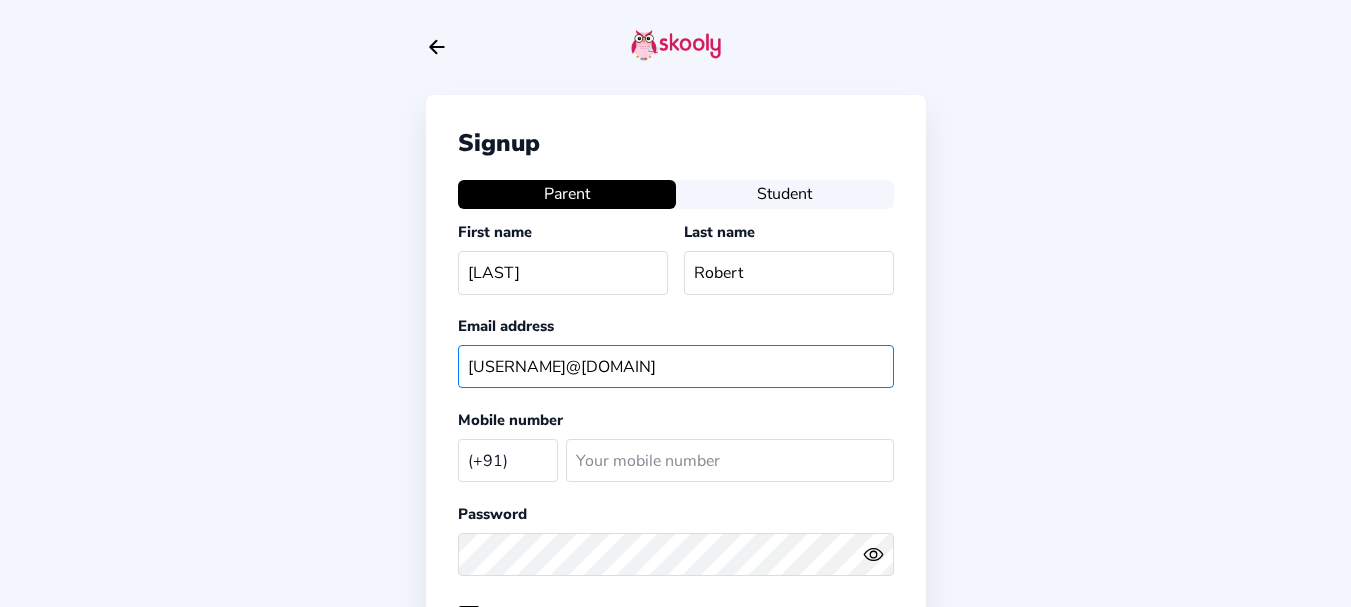 type on "[USERNAME]@[DOMAIN]" 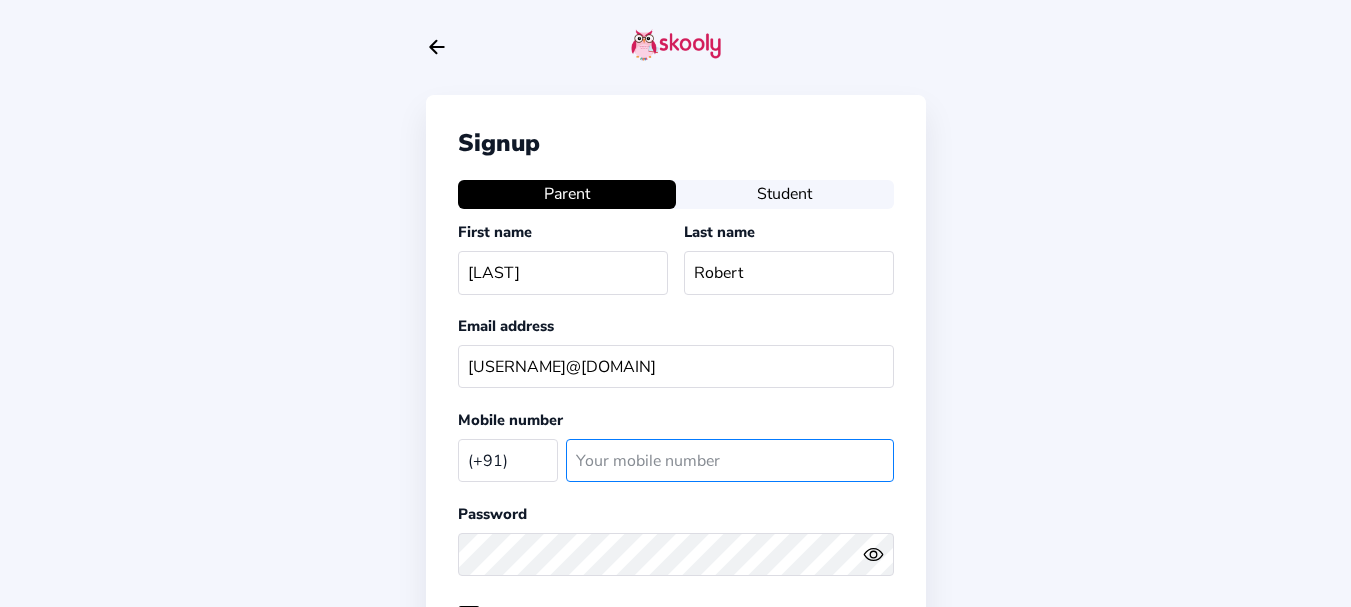 click 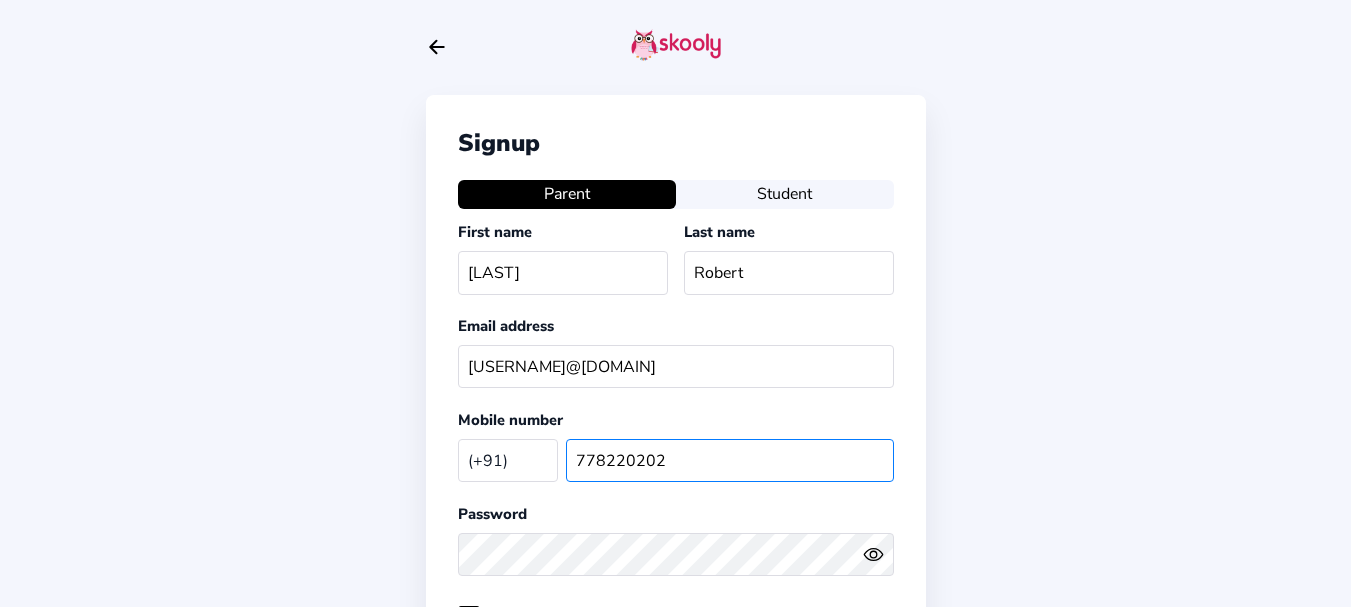 type on "778220202" 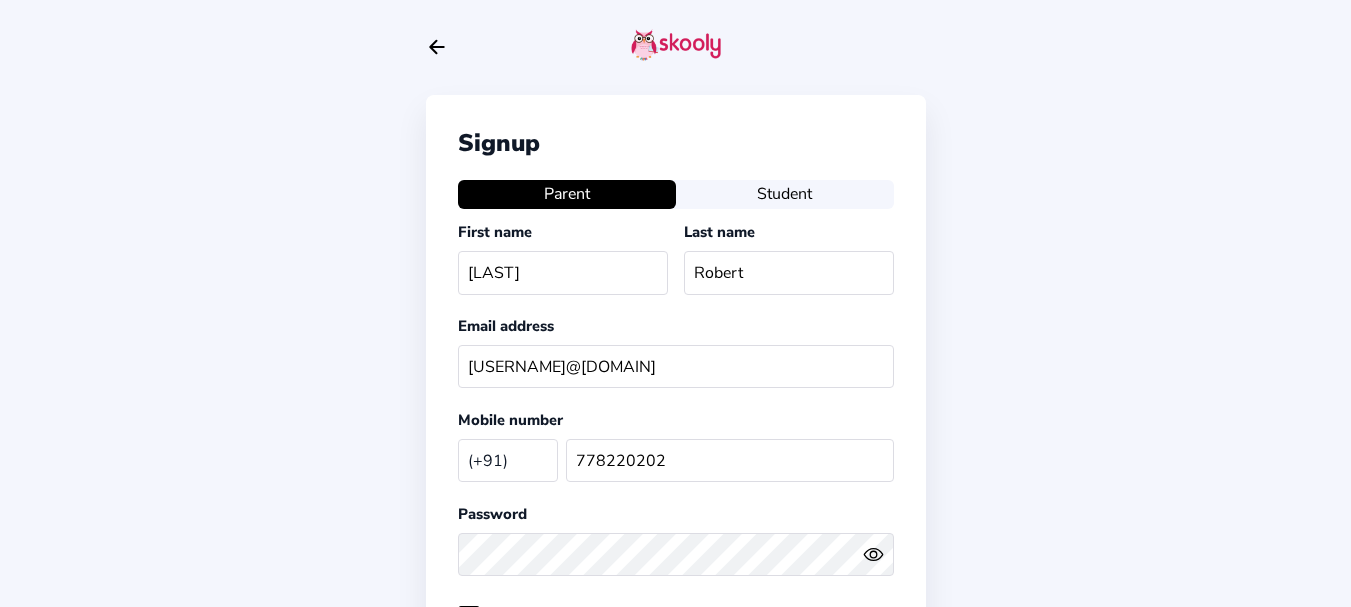 click on "Eye" 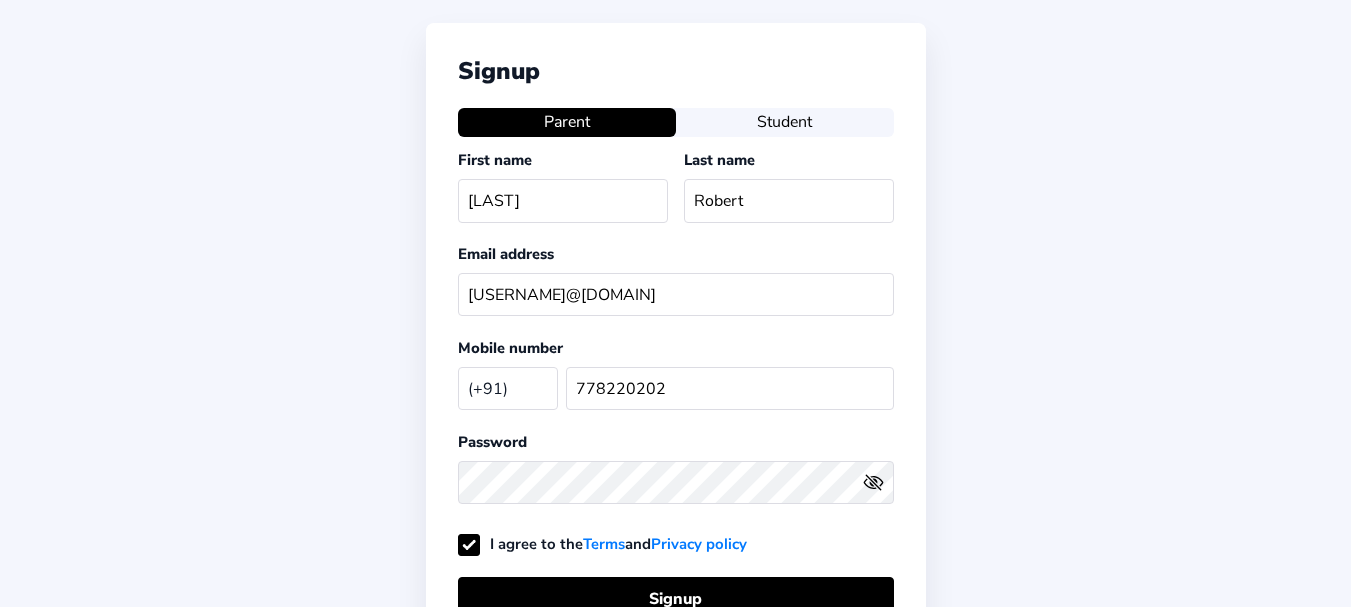 scroll, scrollTop: 133, scrollLeft: 0, axis: vertical 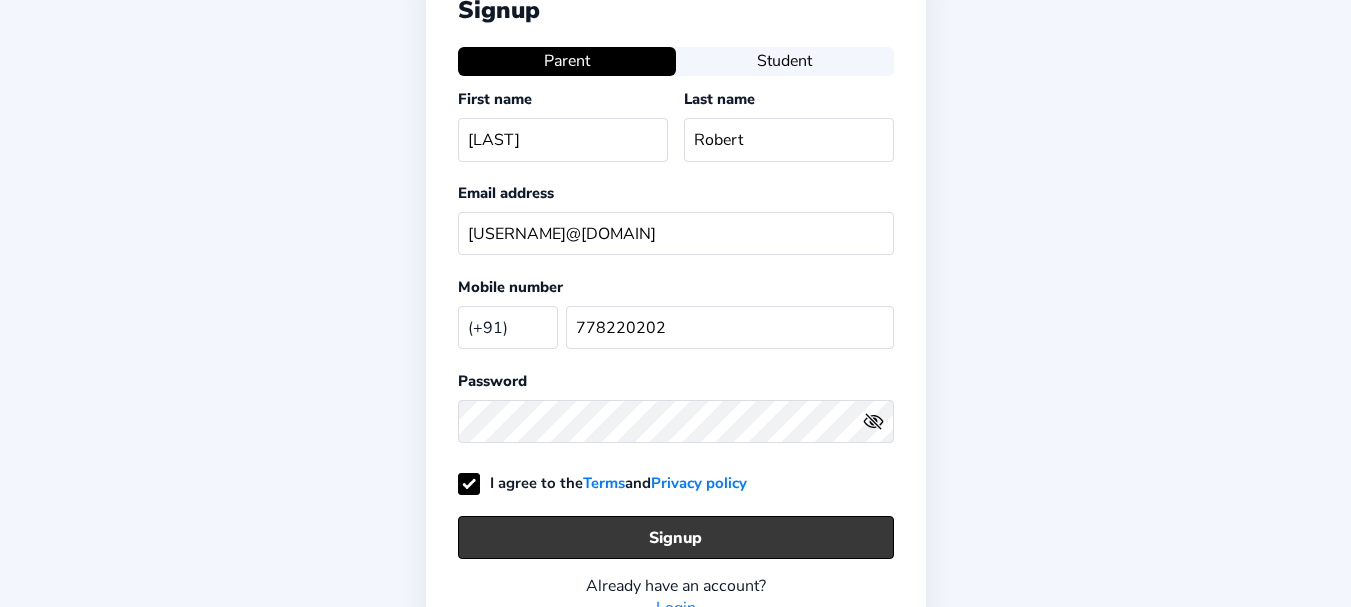 click on "Signup" 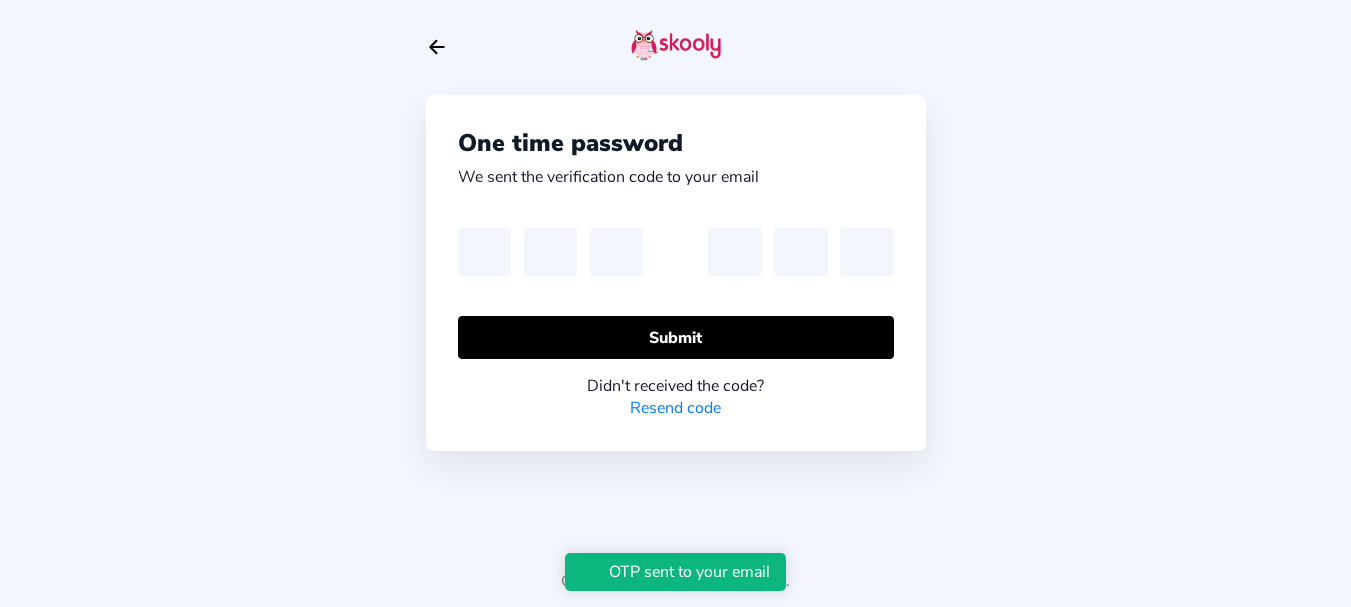 scroll, scrollTop: 0, scrollLeft: 0, axis: both 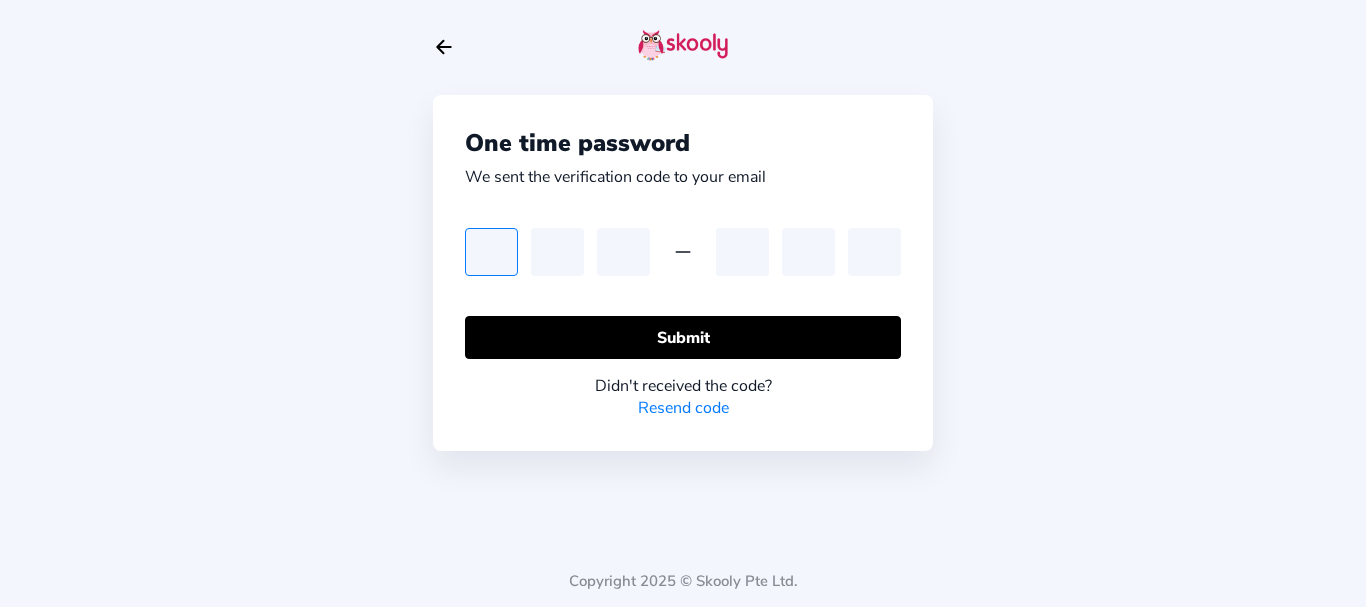 type on "0" 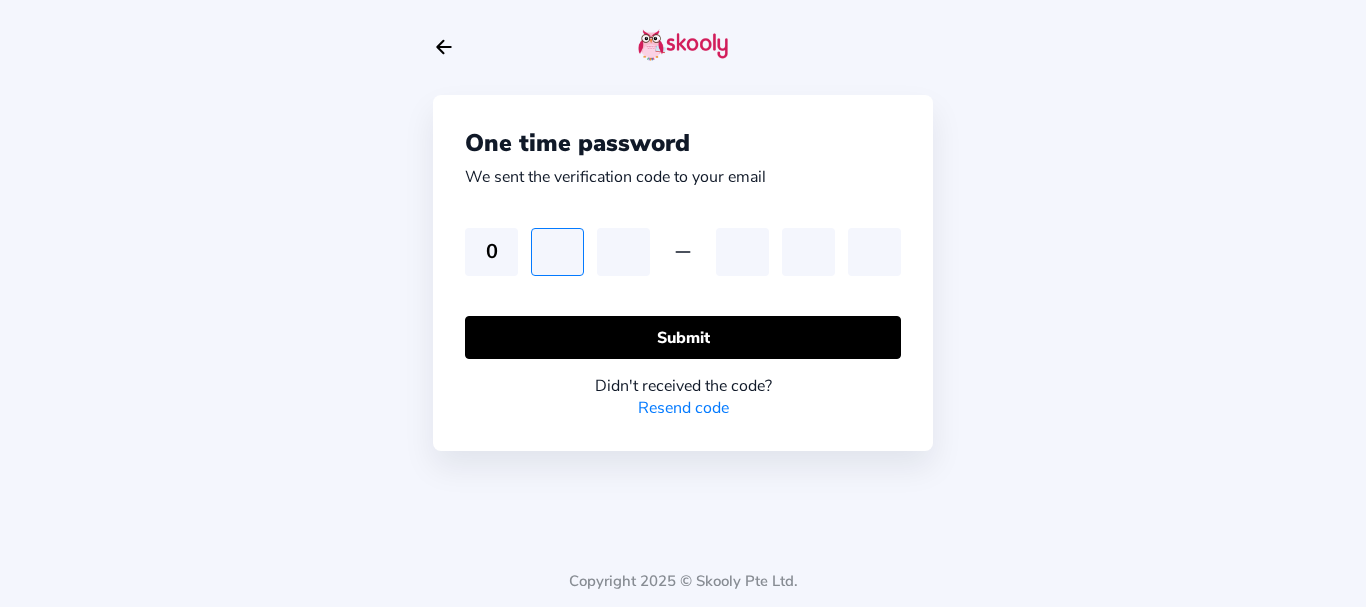type on "1" 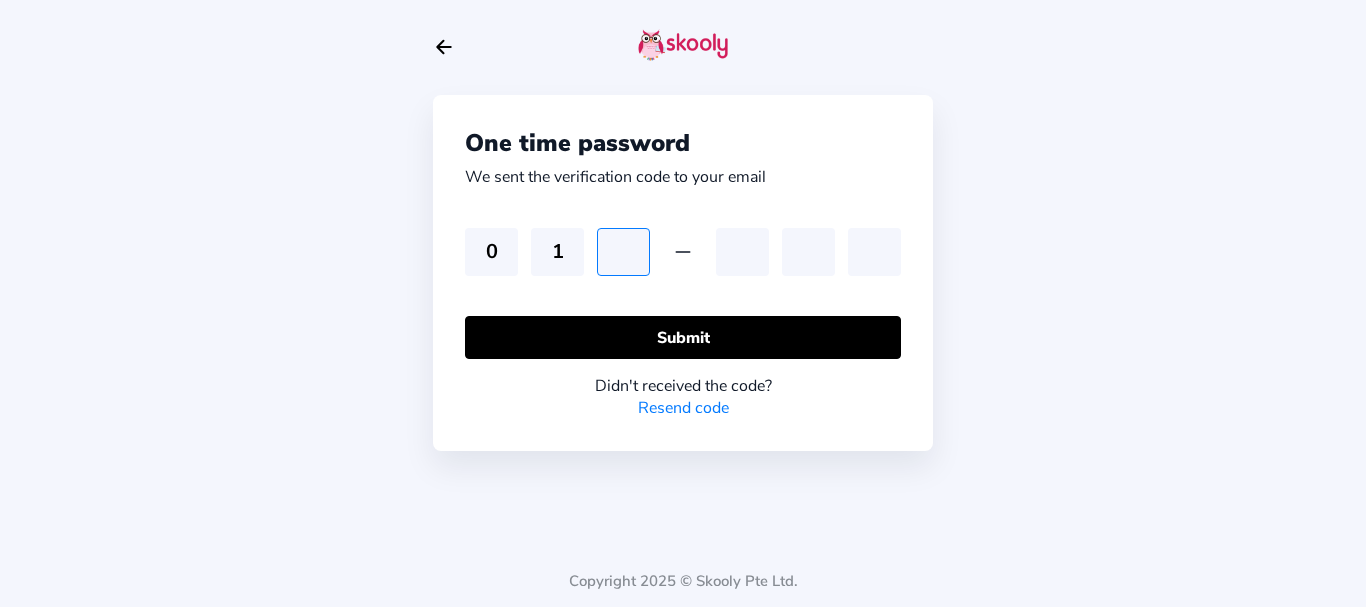 type on "7" 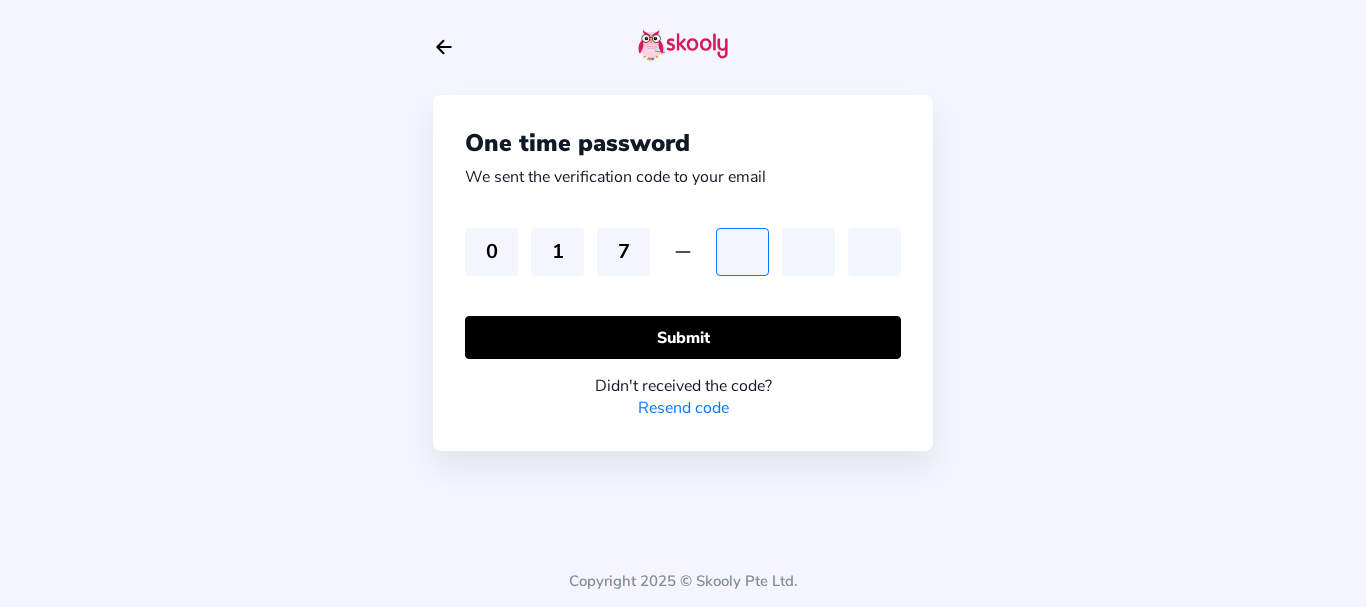 type on "9" 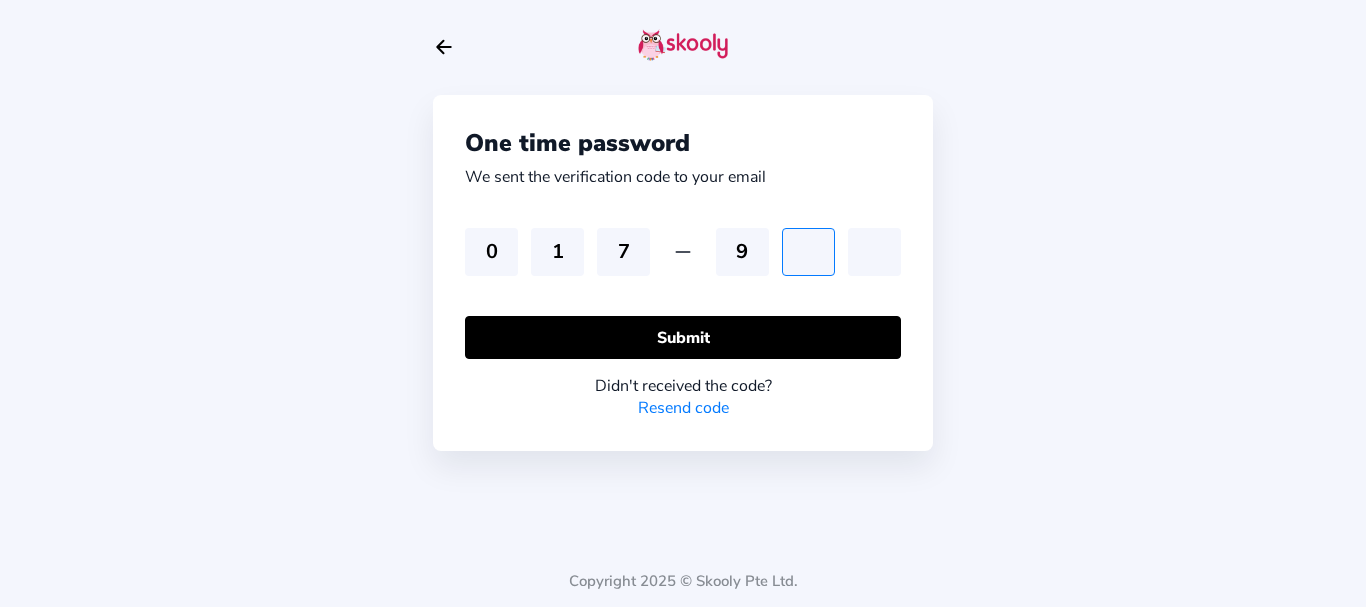 type on "3" 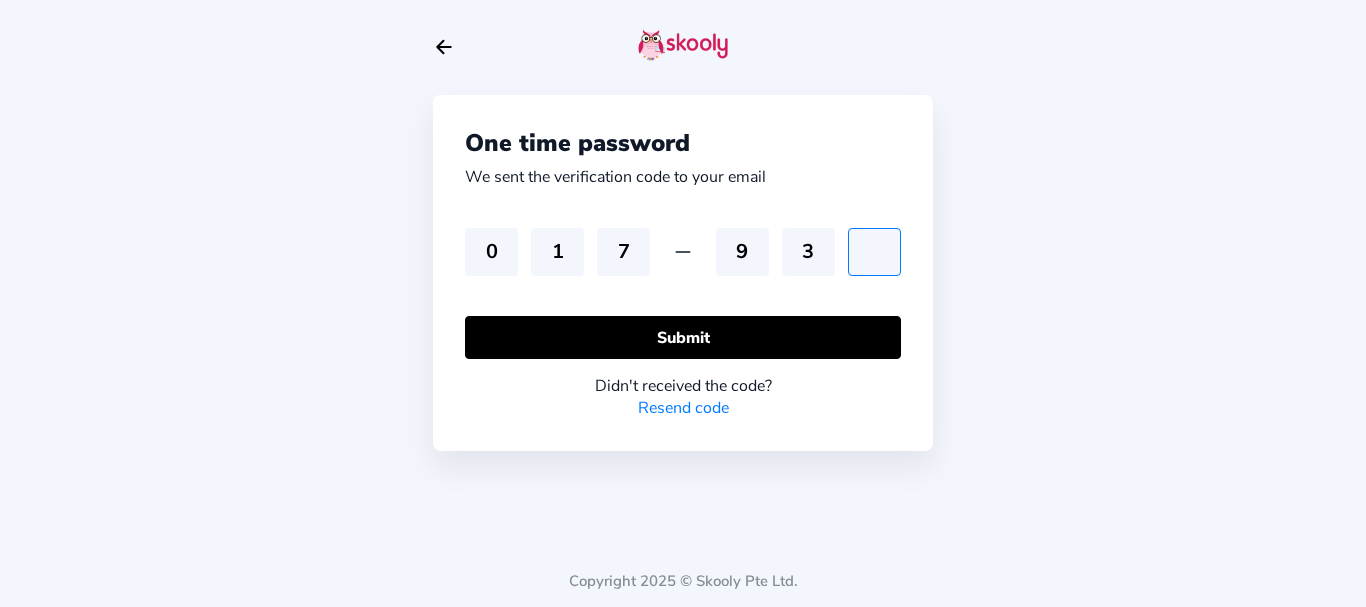 type on "3" 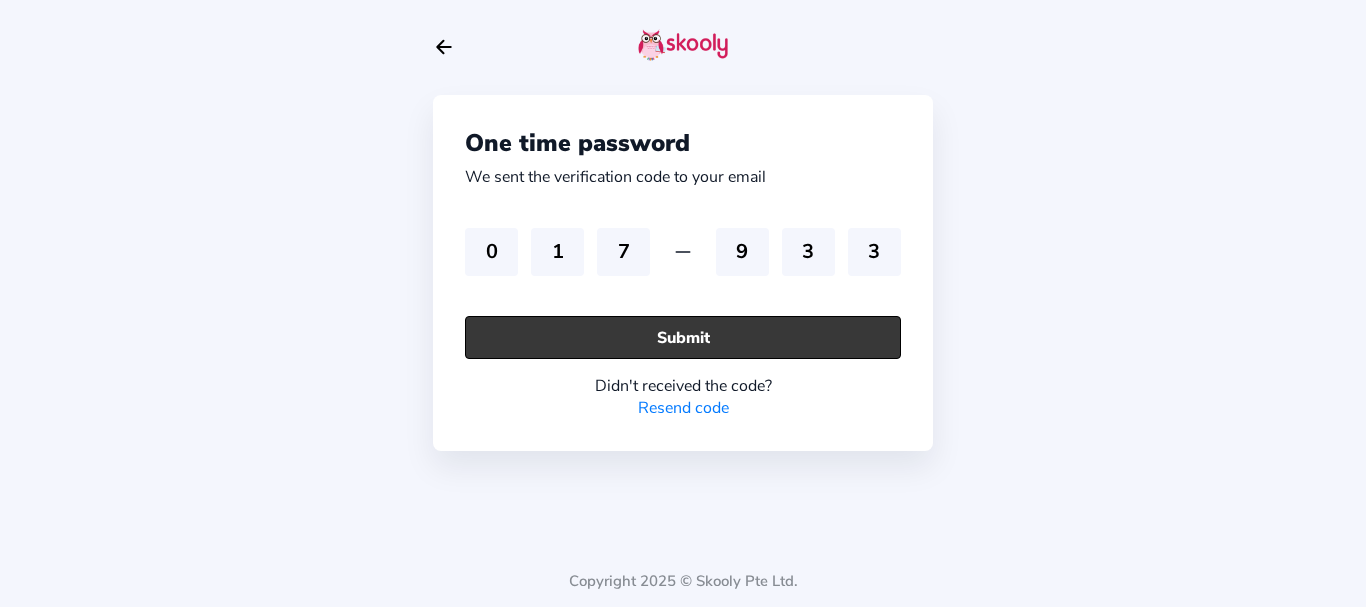 click on "Submit" 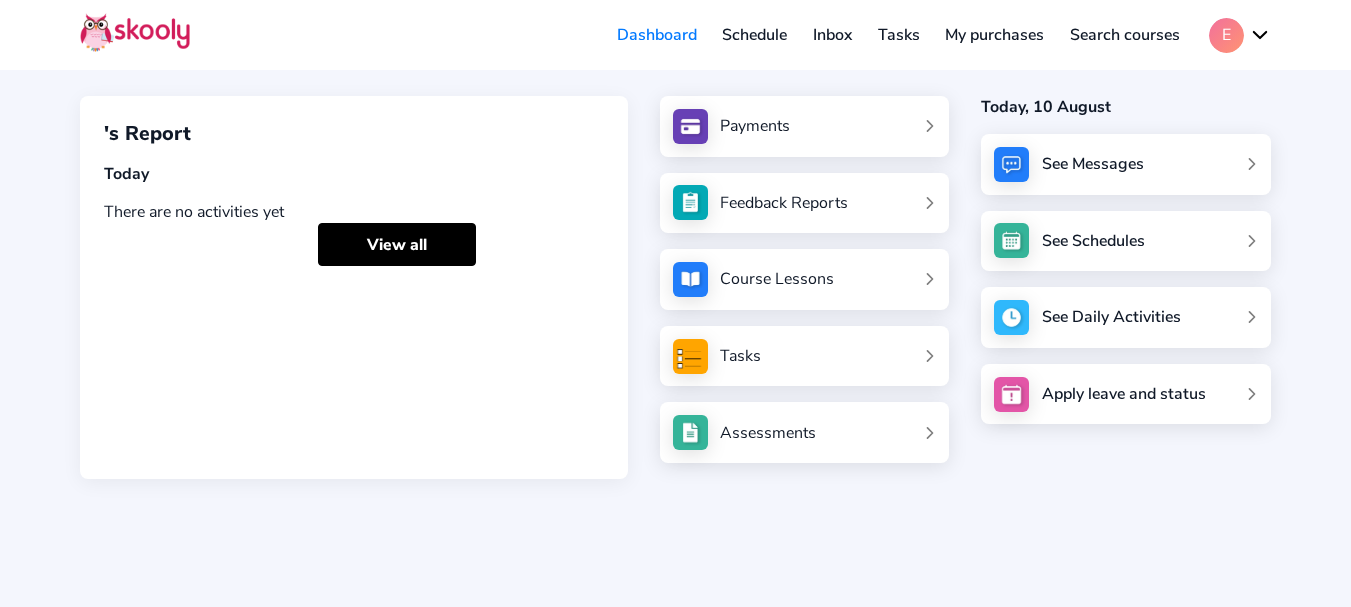 scroll, scrollTop: 0, scrollLeft: 0, axis: both 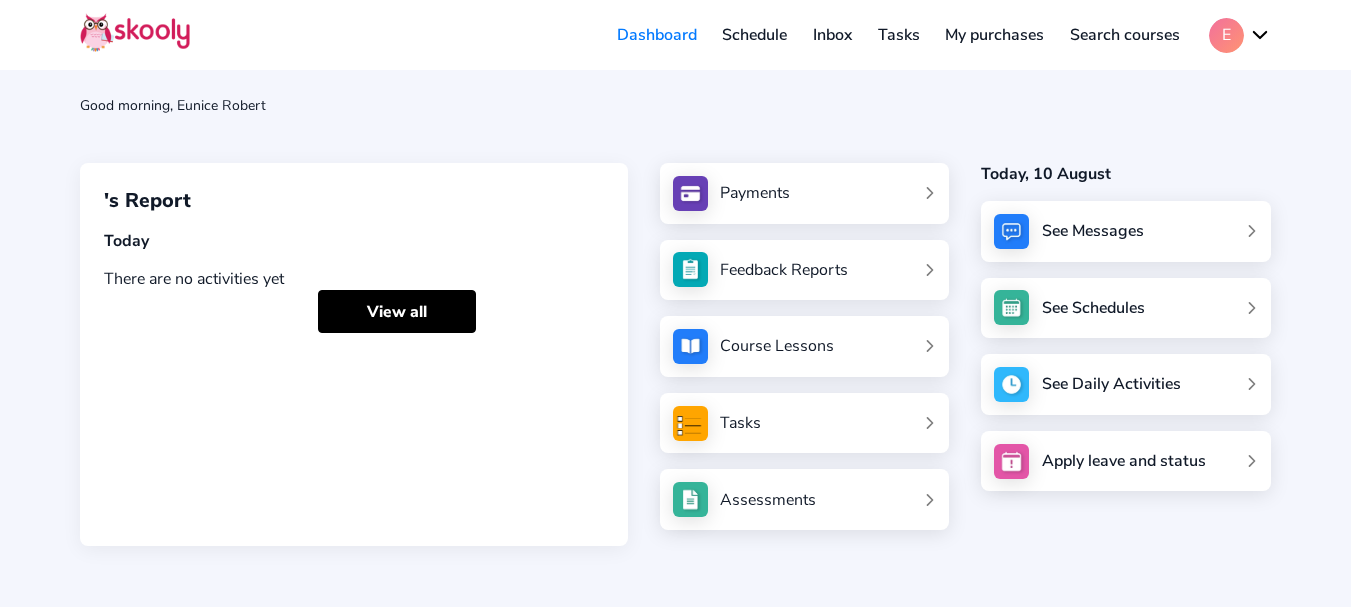 click on "E" 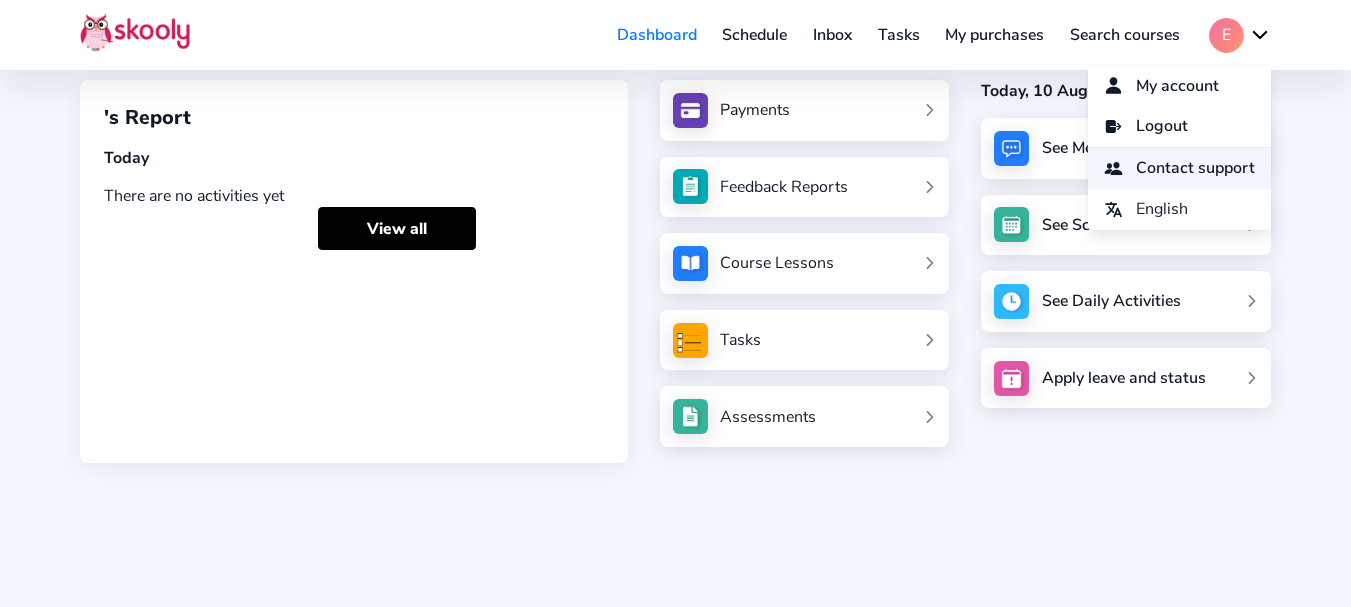 scroll, scrollTop: 132, scrollLeft: 0, axis: vertical 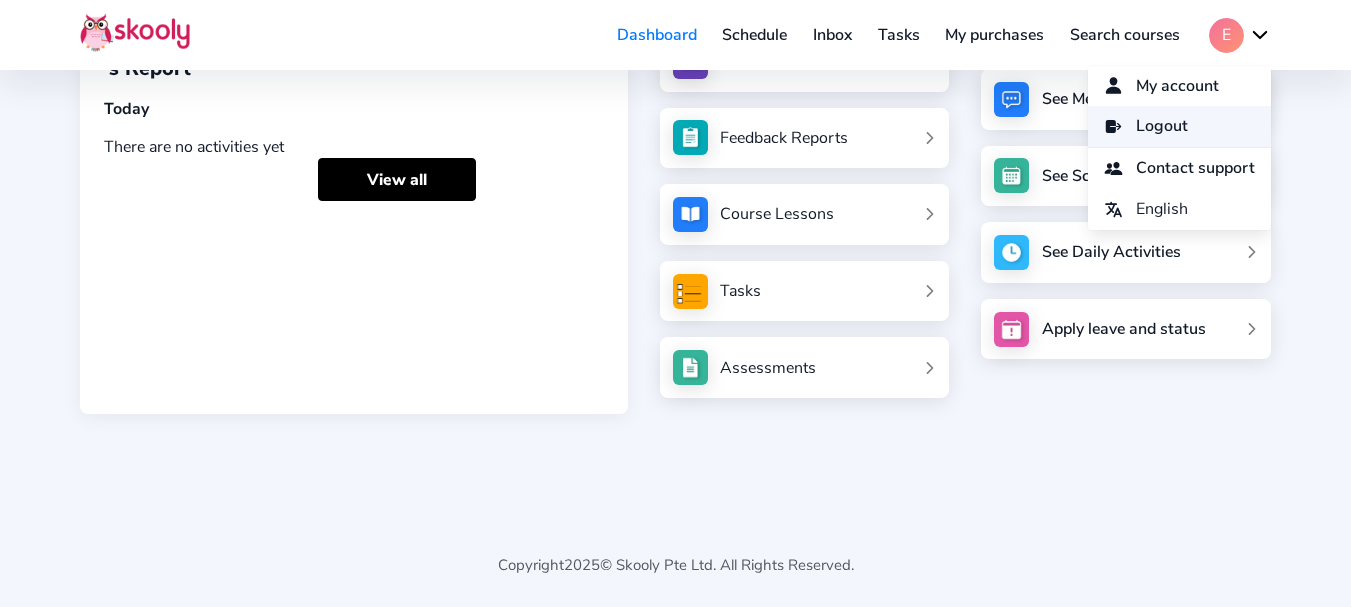 click on "Logout" 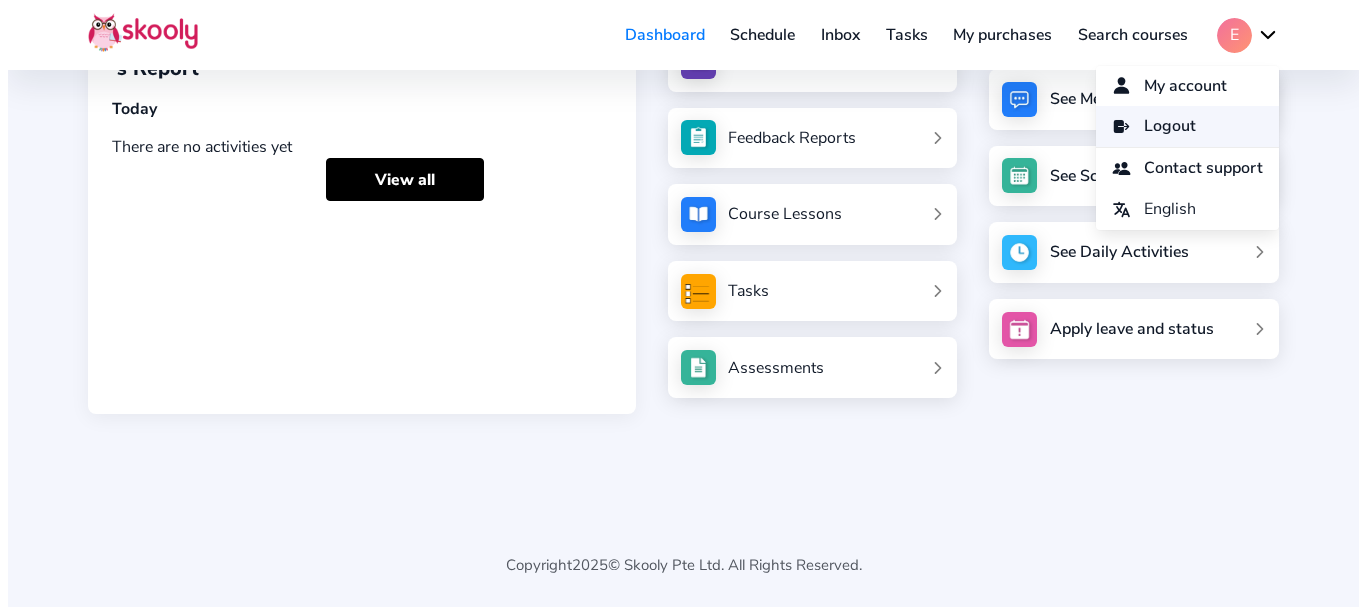 scroll, scrollTop: 0, scrollLeft: 0, axis: both 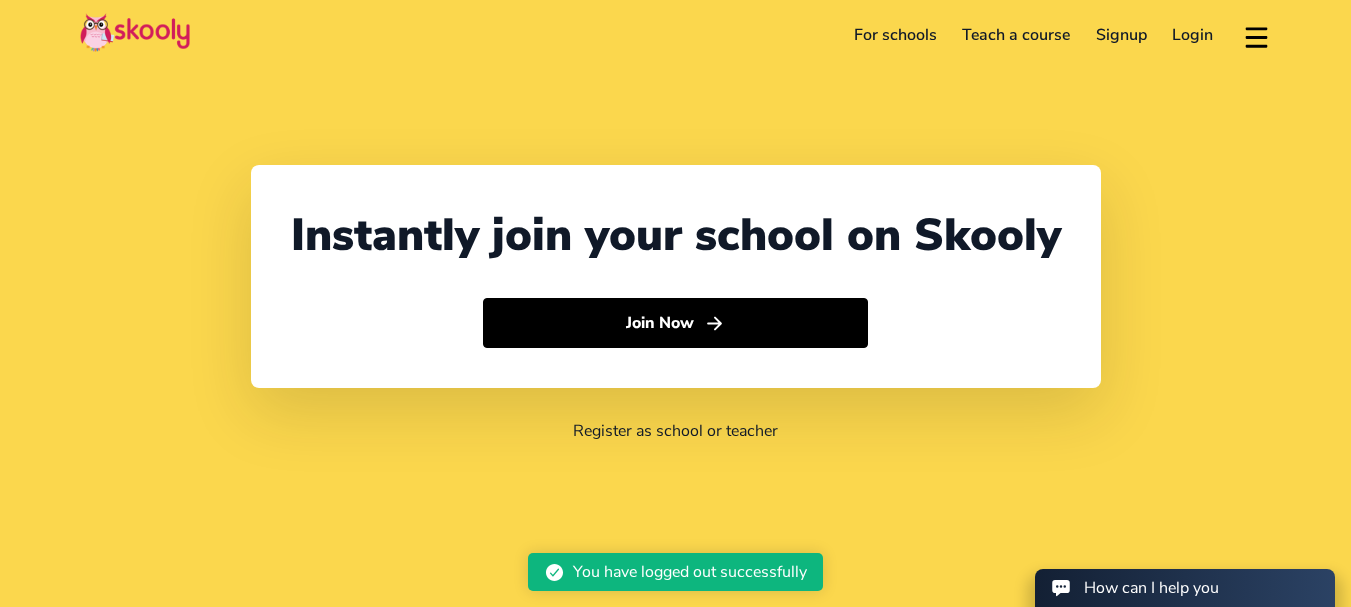 select on "91" 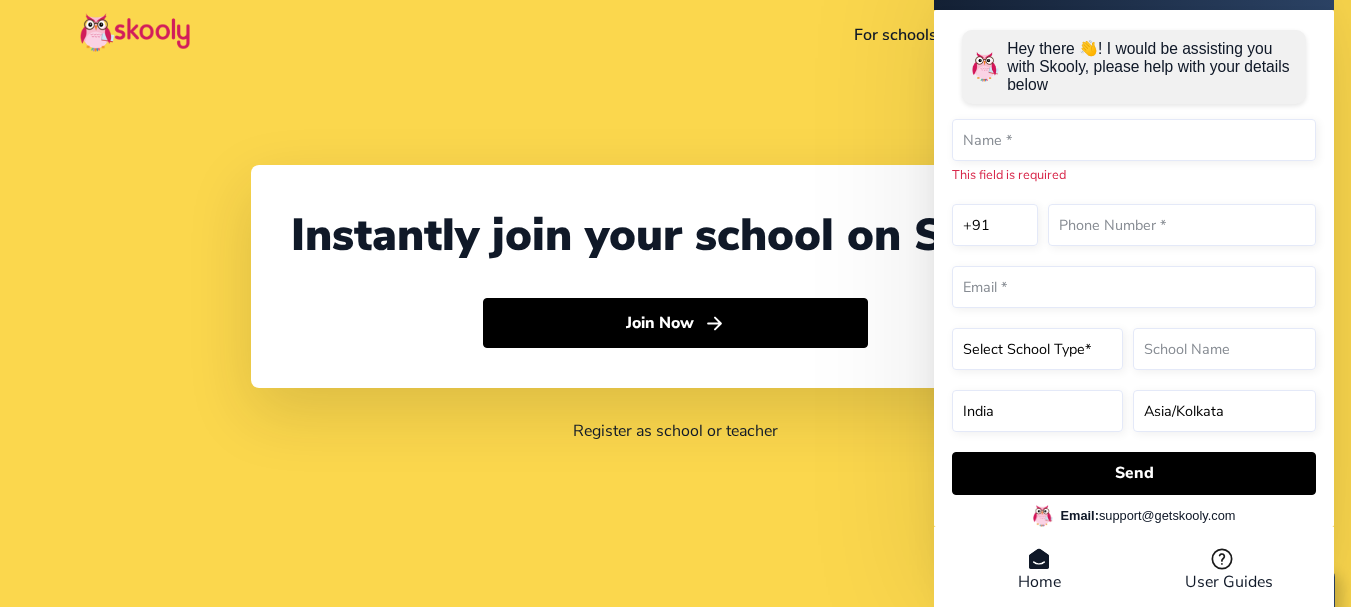click on "How can I help you  Hey there 👋!  I would be assisting you with Skooly, please help with your details below  This field is required   +1   +7   +20   +27   +30   +31   +32   +33   +34   +36   +39   +40   +41   +43   +44   +45   +46   +47   +48   +49   +51   +52   +53   +54   +55   +56   +57   +58   +60   +61   +62   +63   +64   +65   +66   +77   +81   +82   +84   +86   +90   +91   +92   +93   +94   +95   +98   +212   +213   +216   +218   +220   +221   +222   +223   +224   +225   +226   +227   +228   +229   +230   +231   +232   +233   +234   +235   +236   +237   +238   +239   +240   +241   +242   +243   +244   +245   +246   +248   +249   +250   +251   +252   +253   +254   +255   +256   +257   +258   +260   +261   +262   +263   +264   +265   +266   +267   +268   +269   +290   +291   +297   +298   +299   +350   +351   +352   +353   +354   +355   +356   +357   +358   +359   +370   +371   +372   +373   +374   +375   +376   +377   +378   +379   +380   +381   +382   +385   +386   +387   +389   +420   +421   +1" at bounding box center [1134, 284] 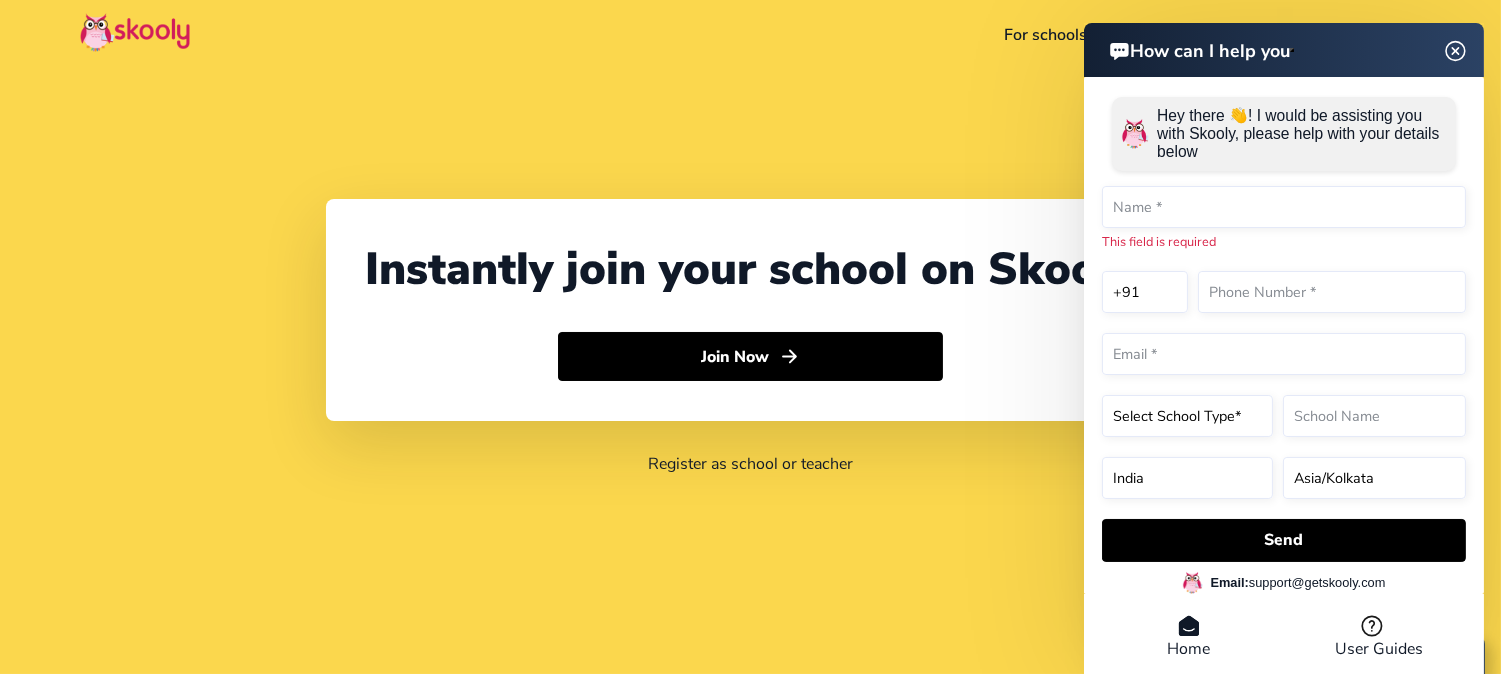 click at bounding box center (1456, 50) 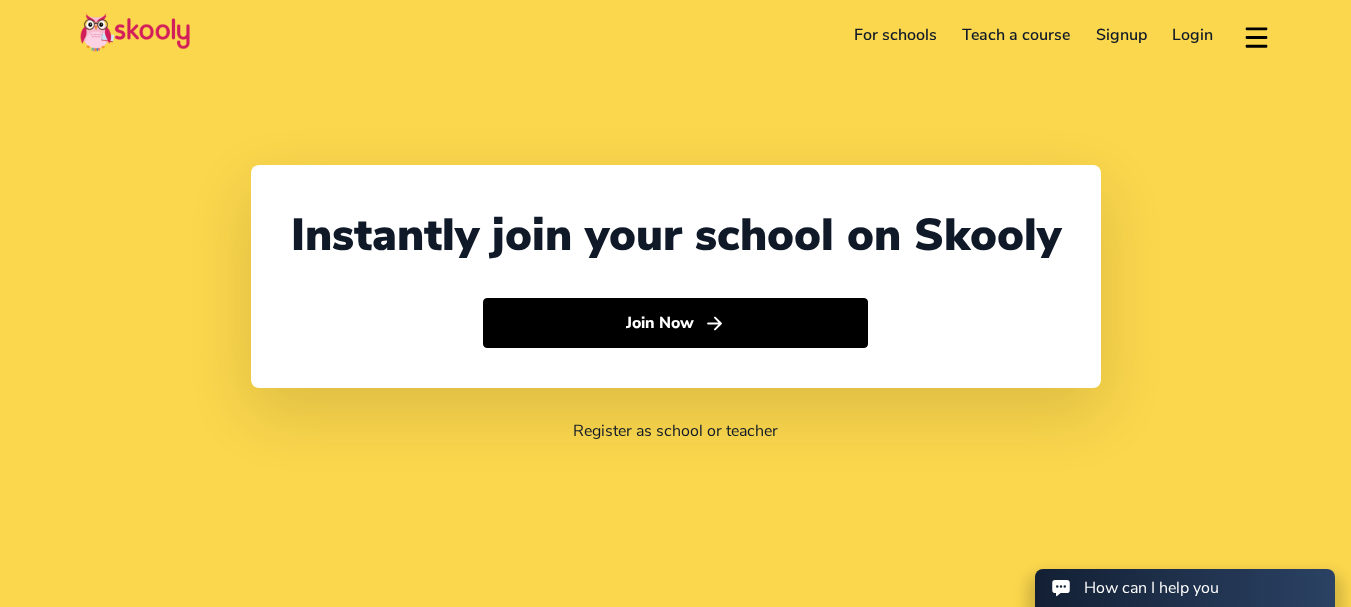 click on "Login" 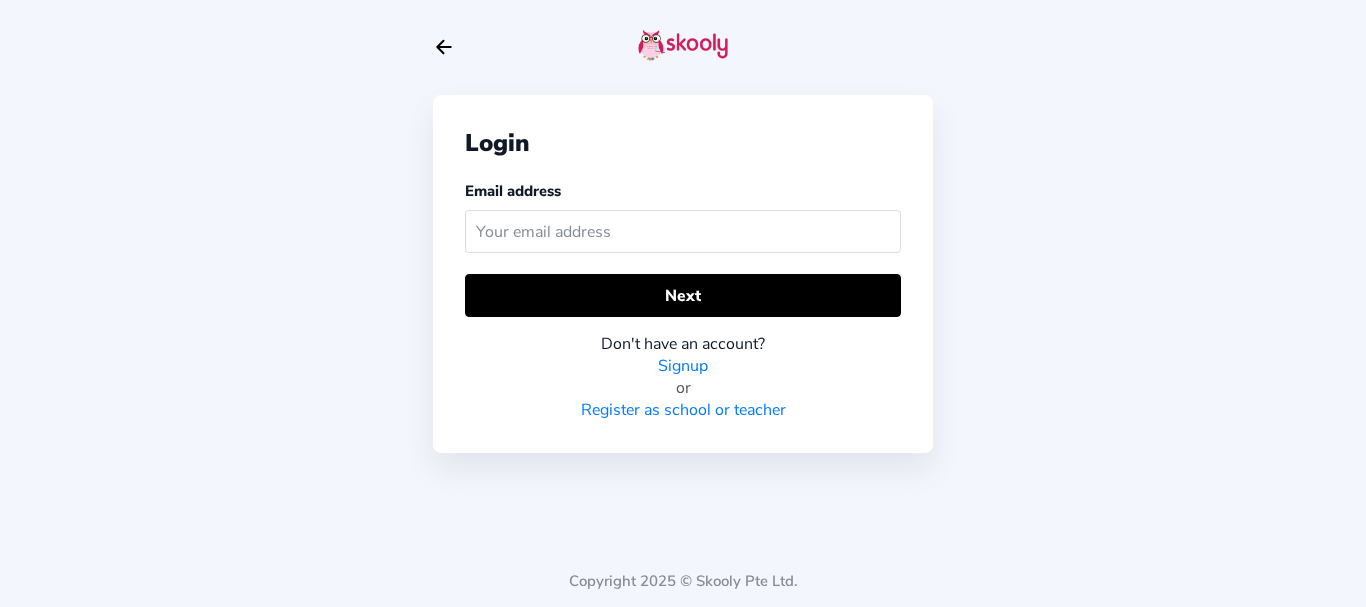click 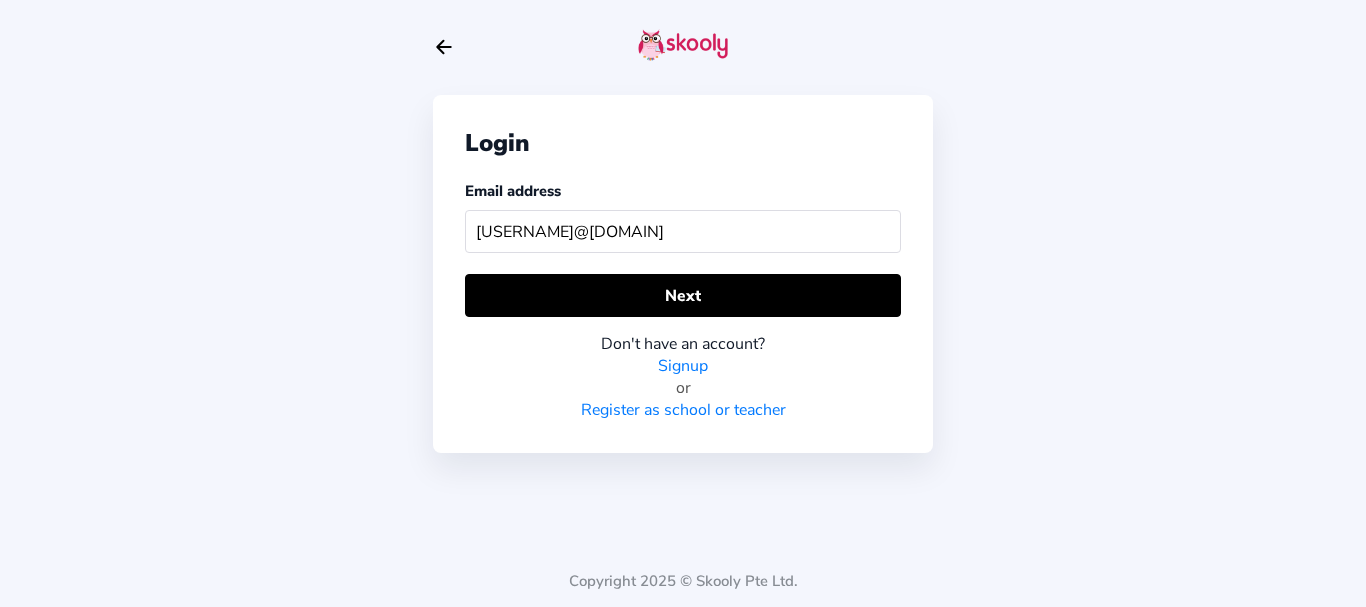 type on "[USERNAME]@[DOMAIN]" 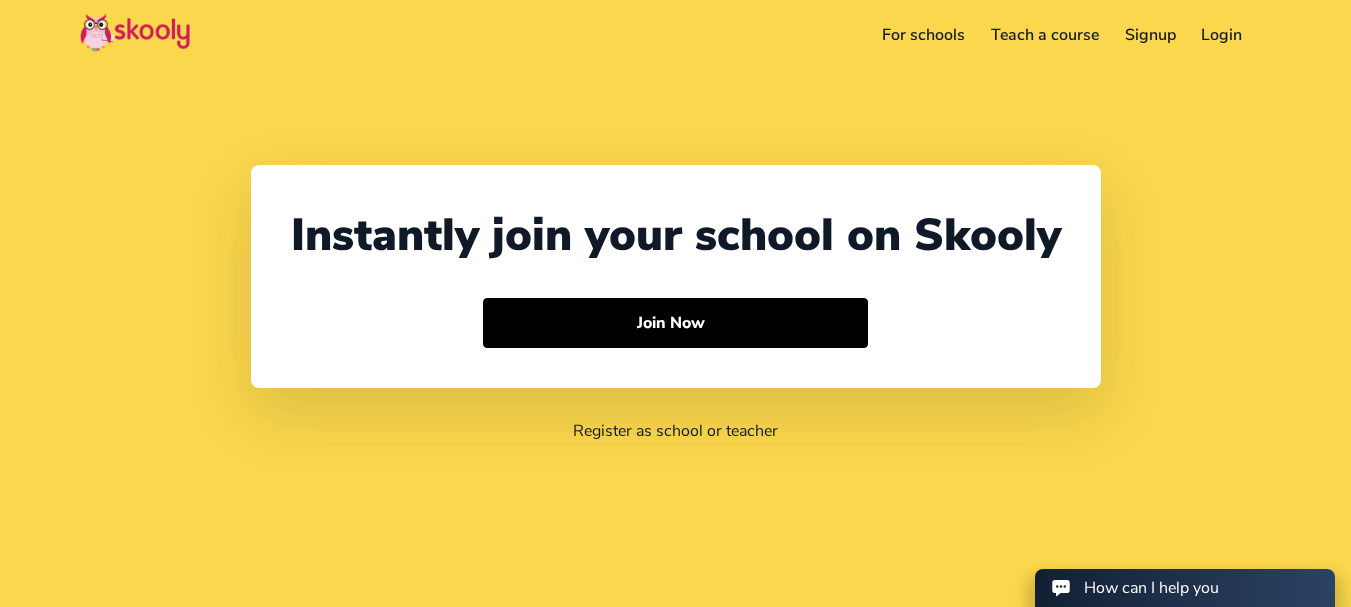 select on "91" 